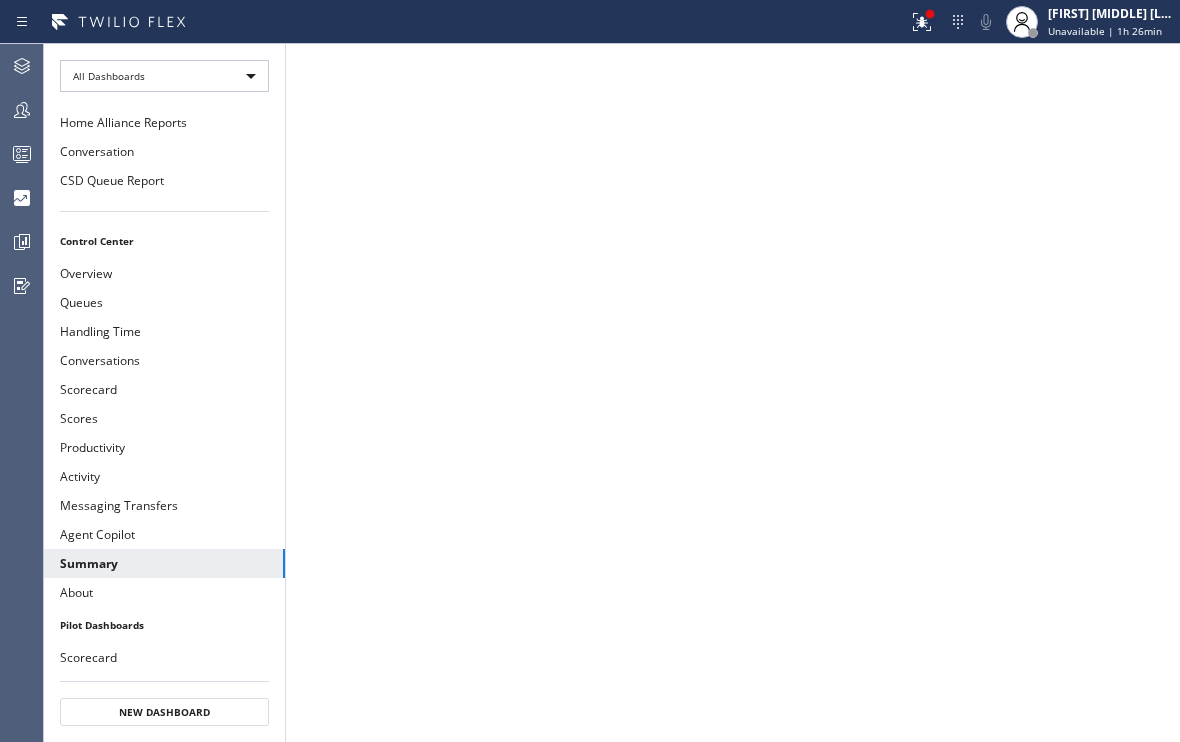 scroll, scrollTop: 0, scrollLeft: 0, axis: both 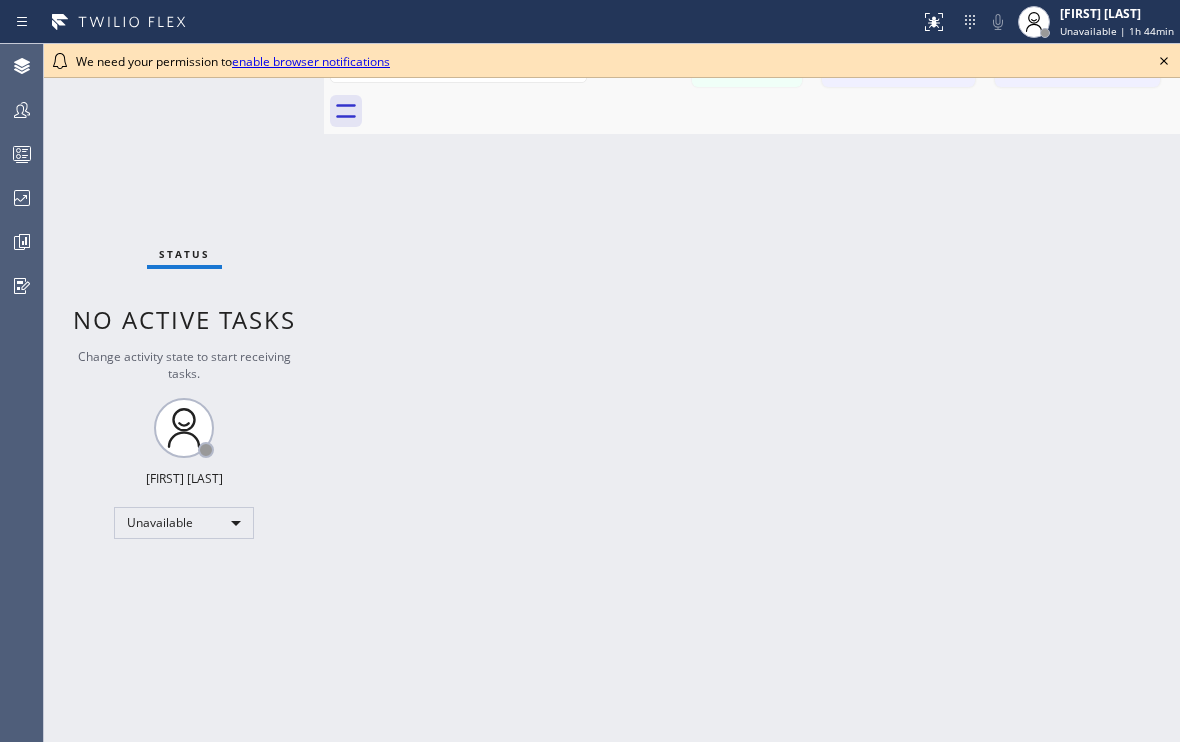 click 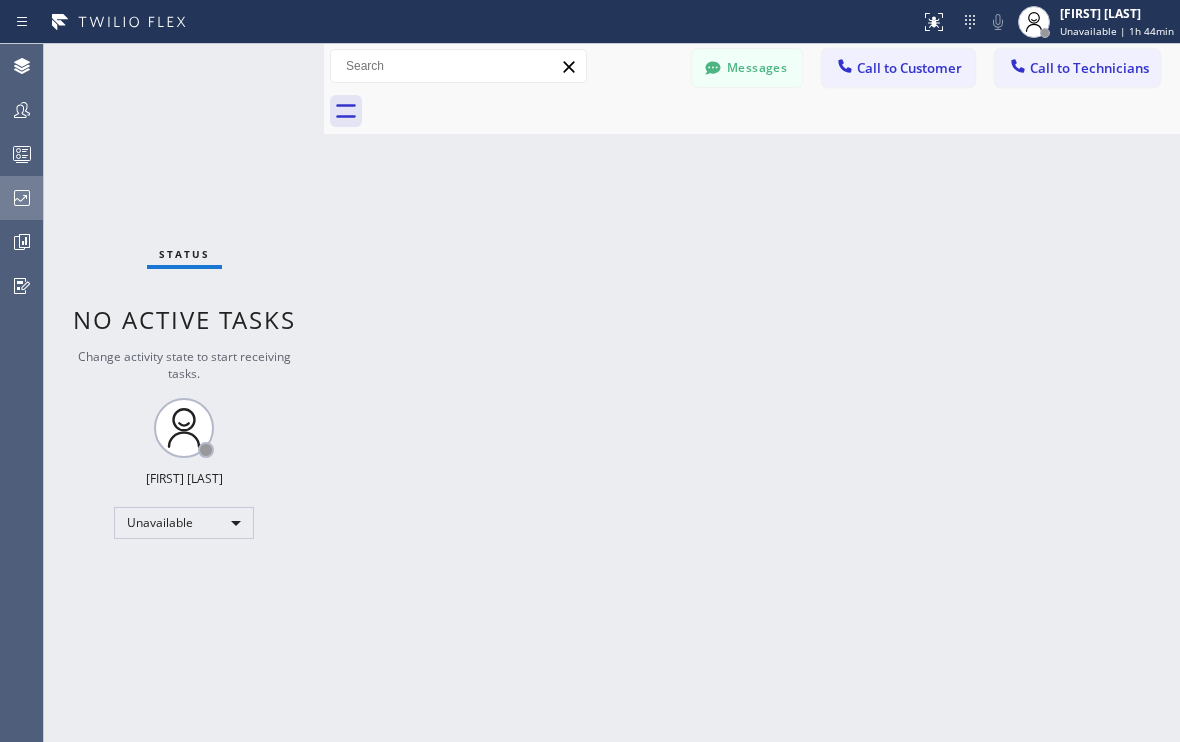 click 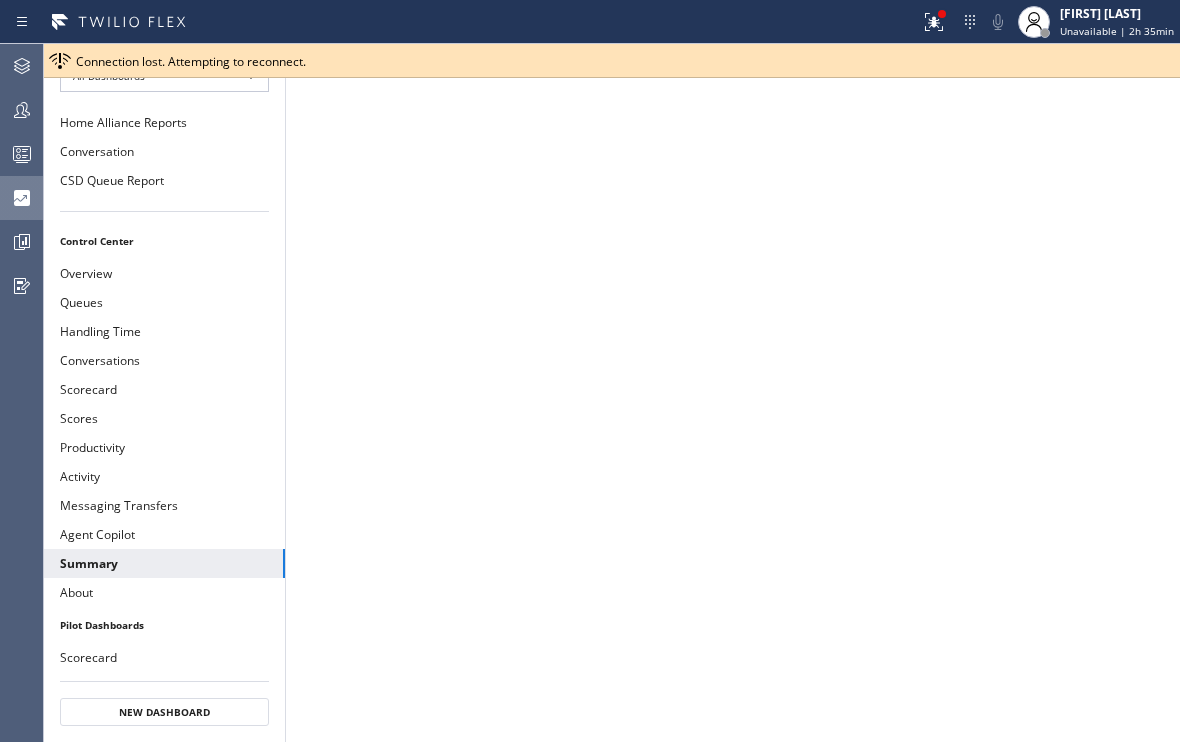 drag, startPoint x: 851, startPoint y: 15, endPoint x: 428, endPoint y: -83, distance: 434.20386 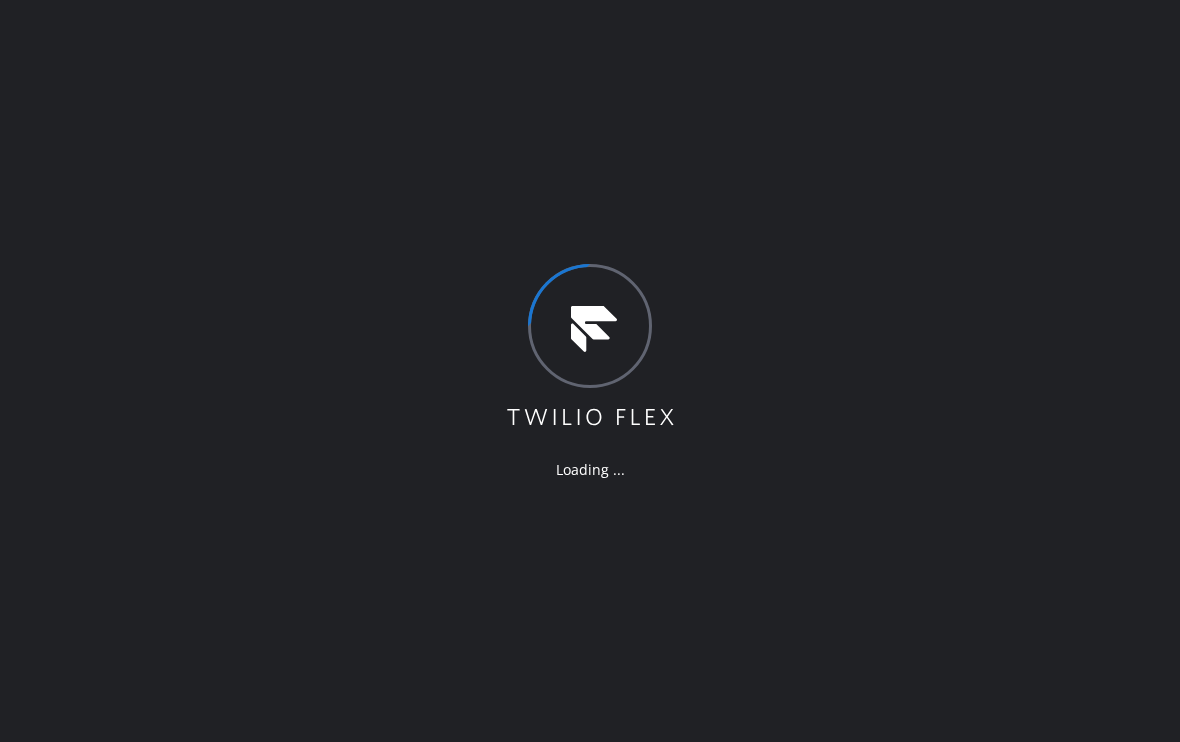 scroll, scrollTop: 0, scrollLeft: 0, axis: both 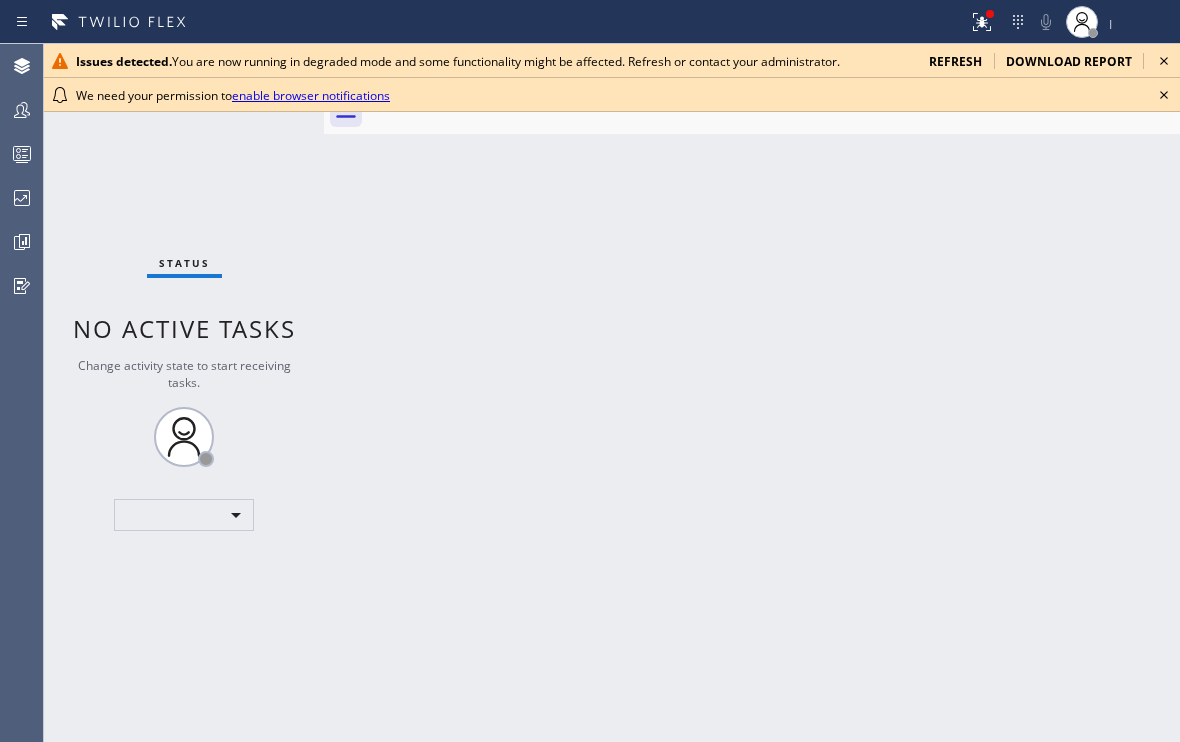 click 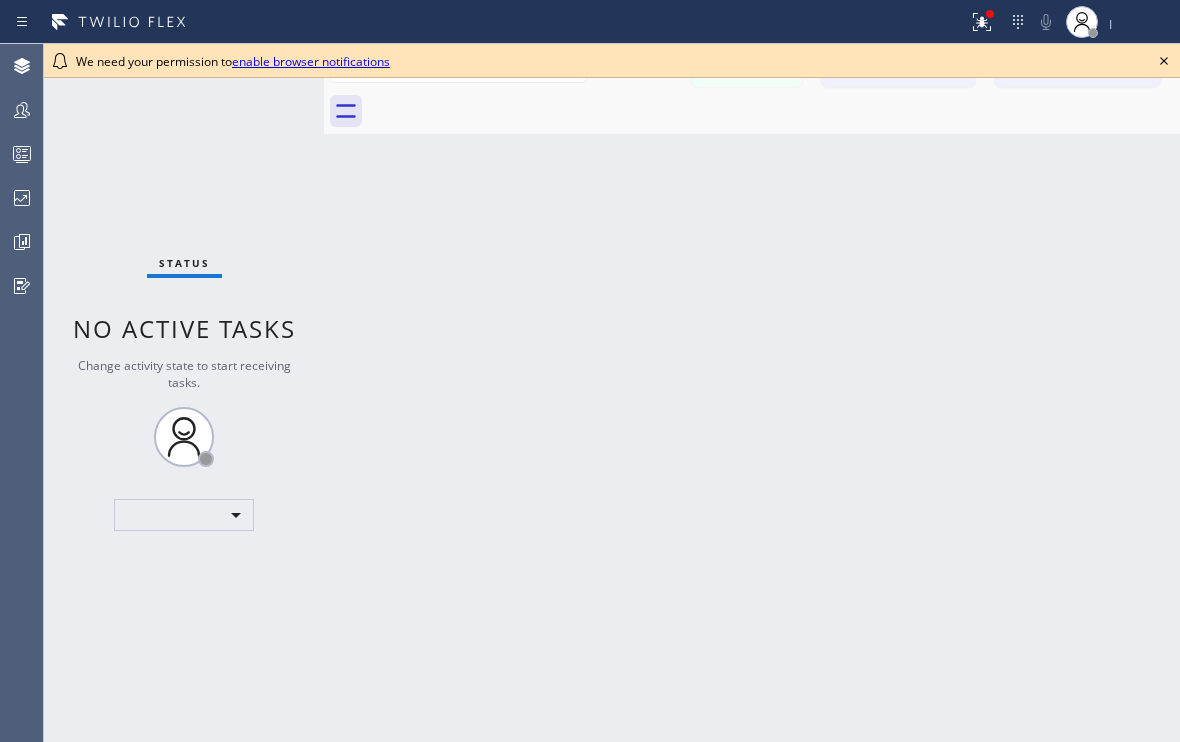 click 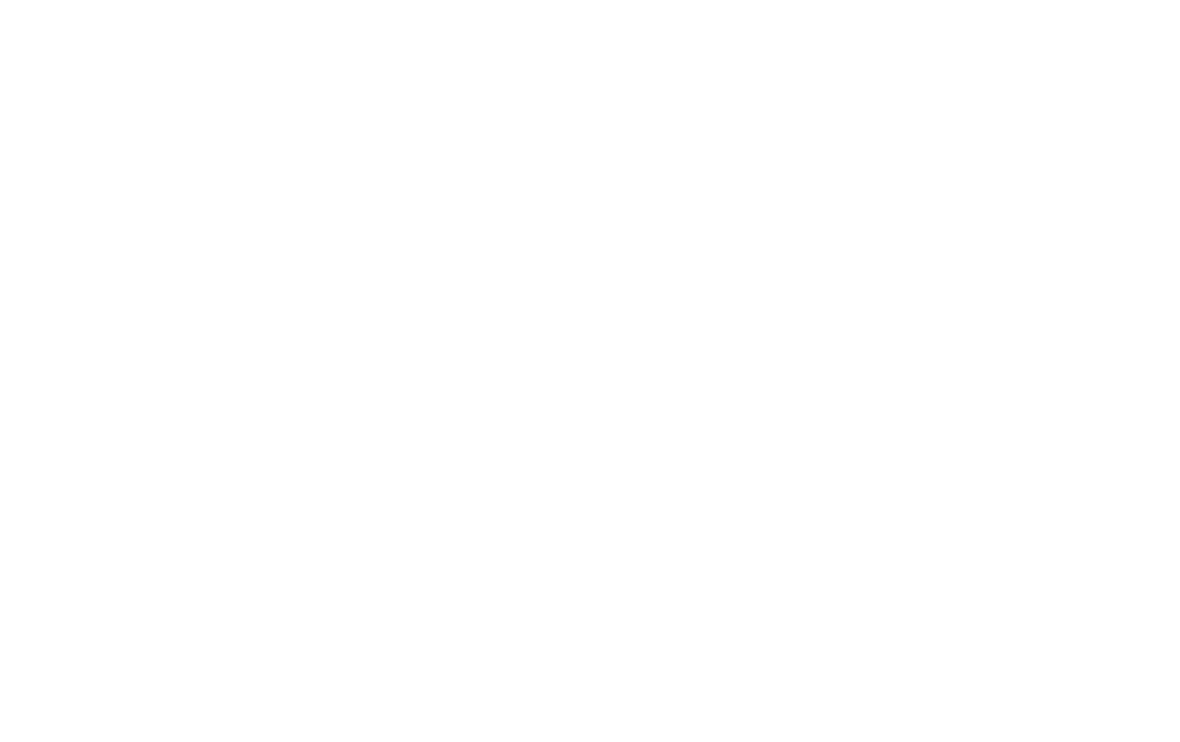 scroll, scrollTop: 0, scrollLeft: 0, axis: both 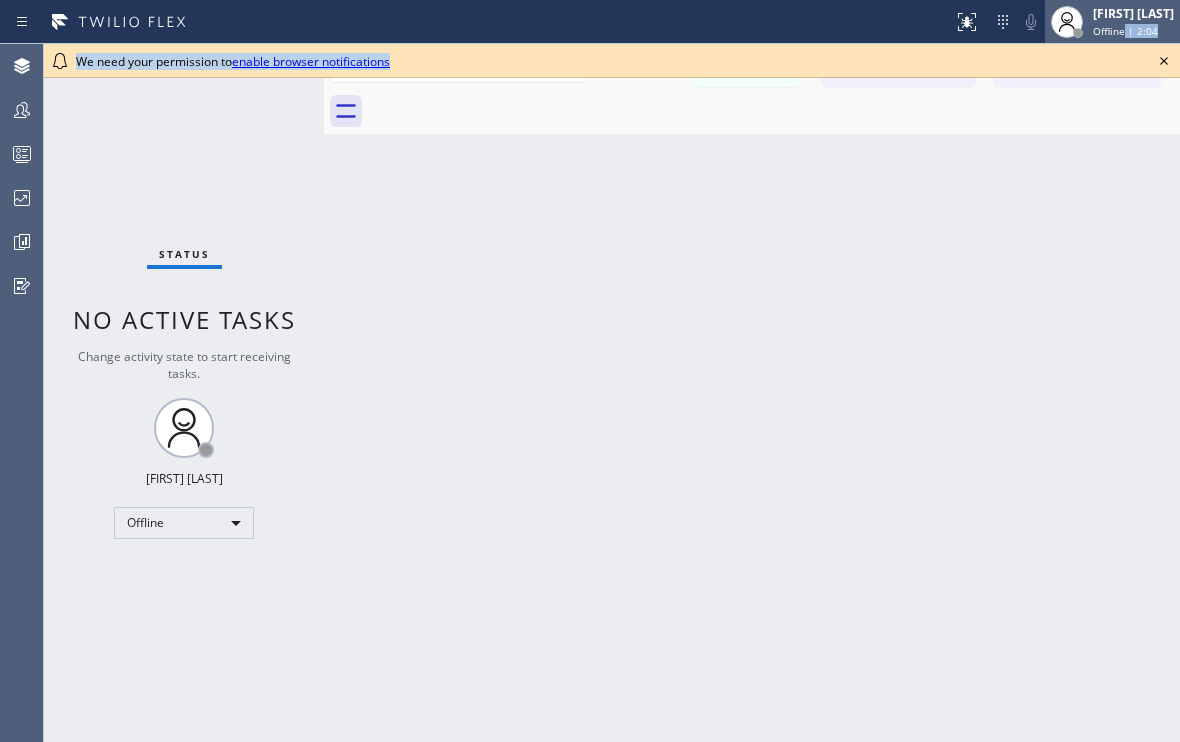 drag, startPoint x: 1159, startPoint y: 53, endPoint x: 1093, endPoint y: 25, distance: 71.693794 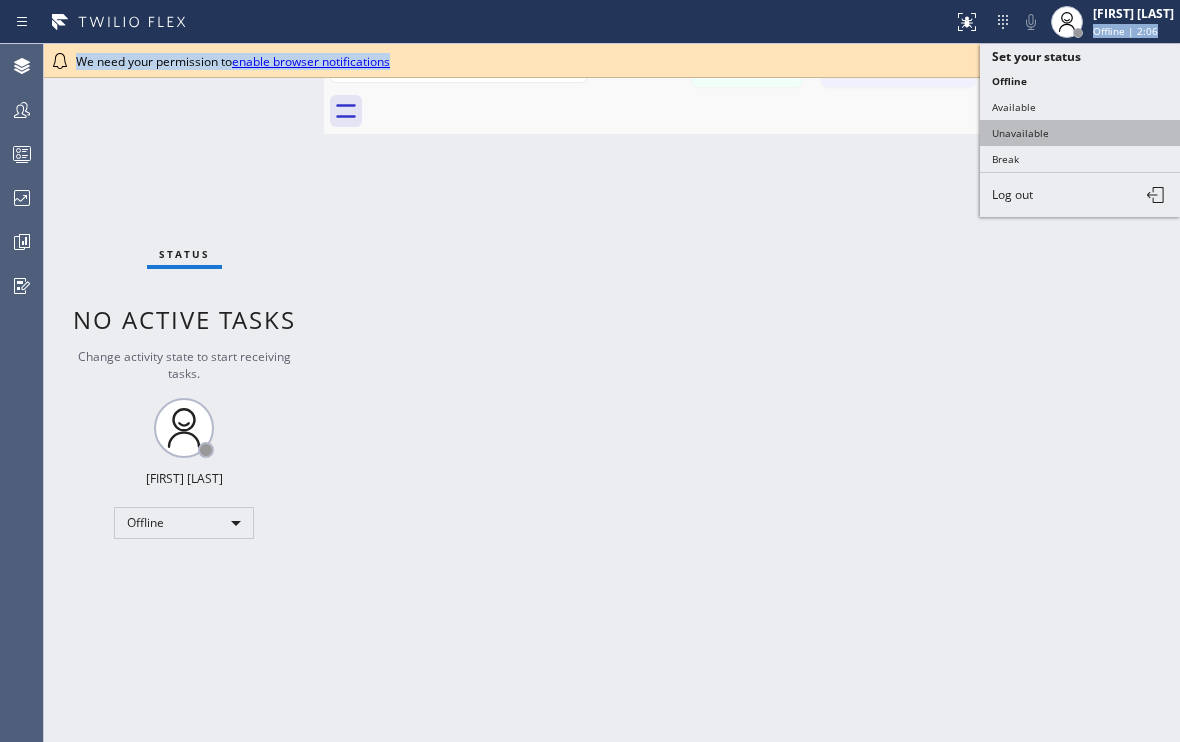 click on "Unavailable" at bounding box center (1080, 133) 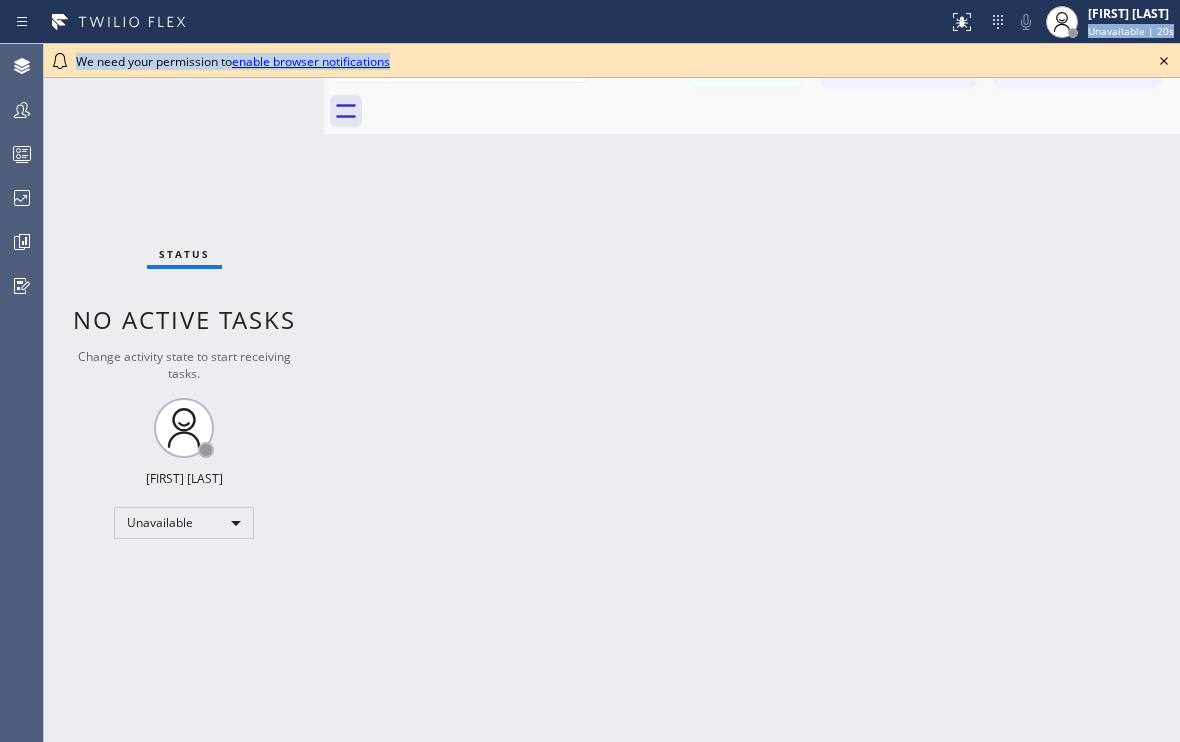 click 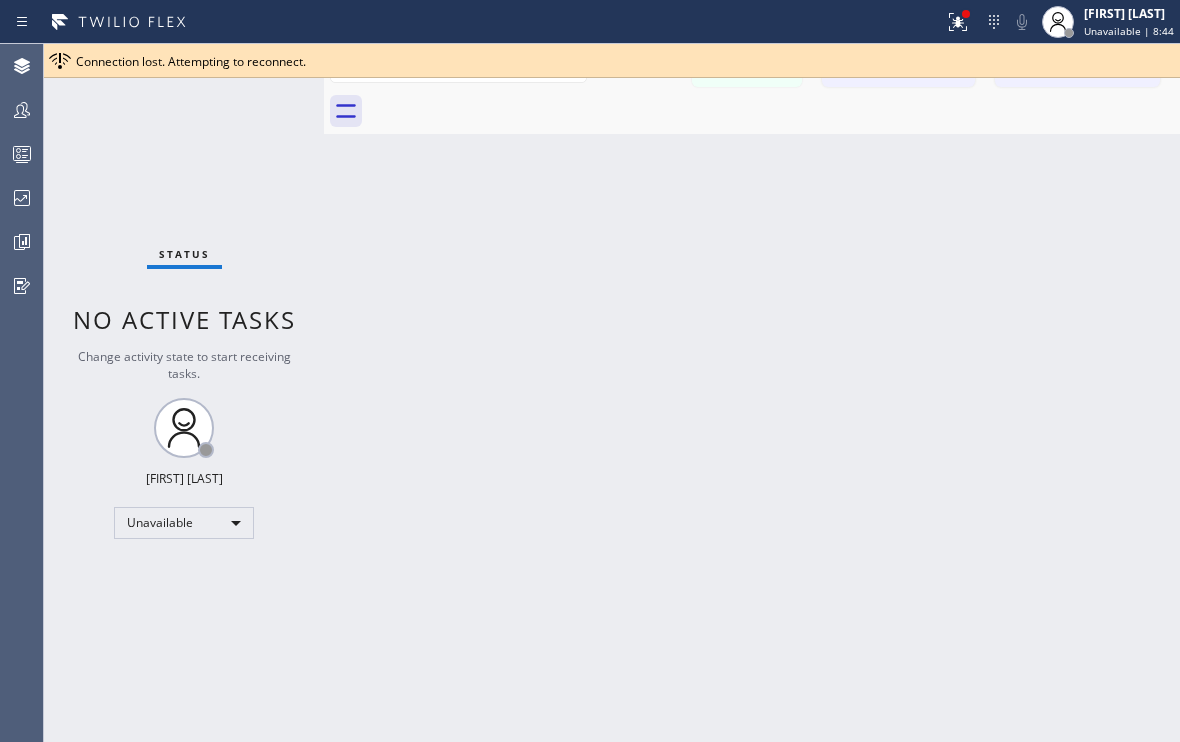 click at bounding box center [774, 111] 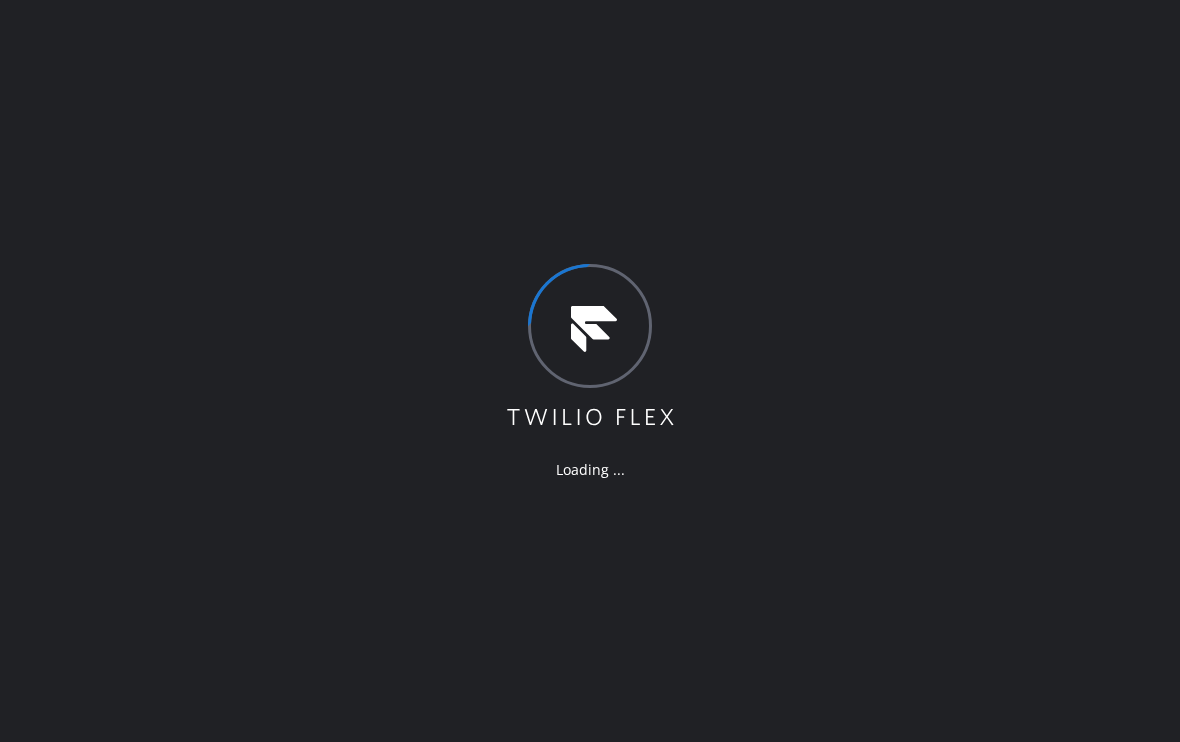 scroll, scrollTop: 0, scrollLeft: 0, axis: both 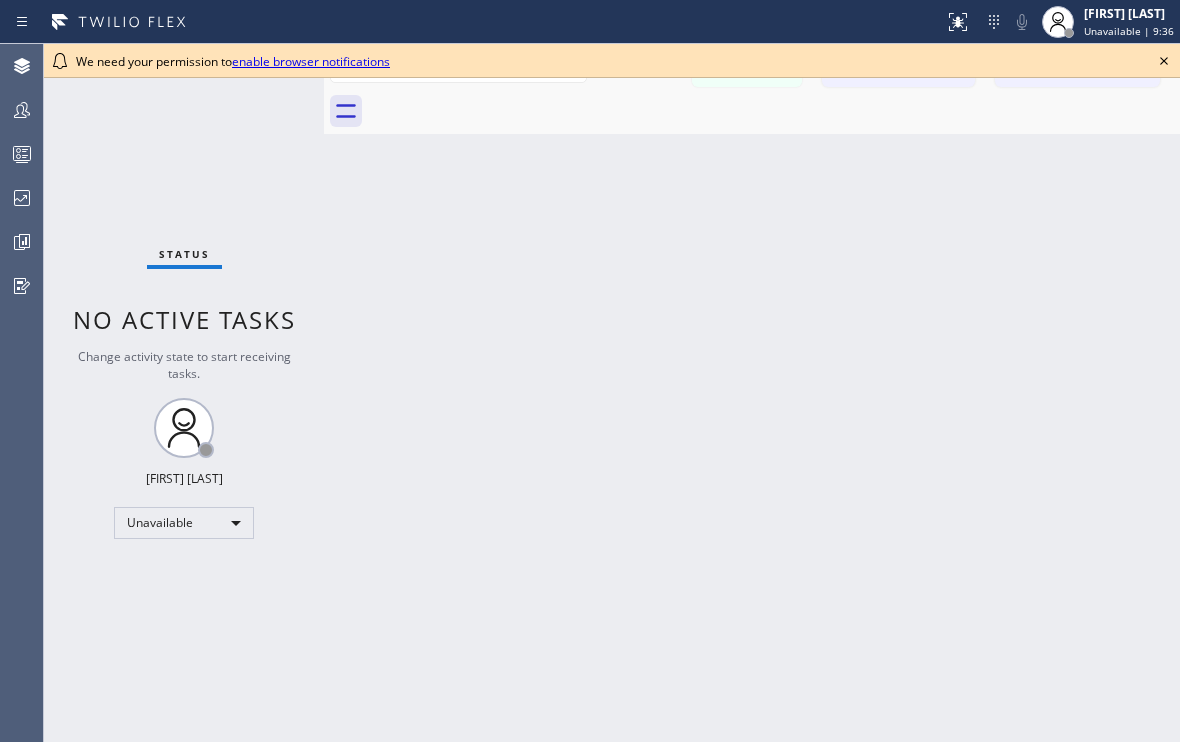 click 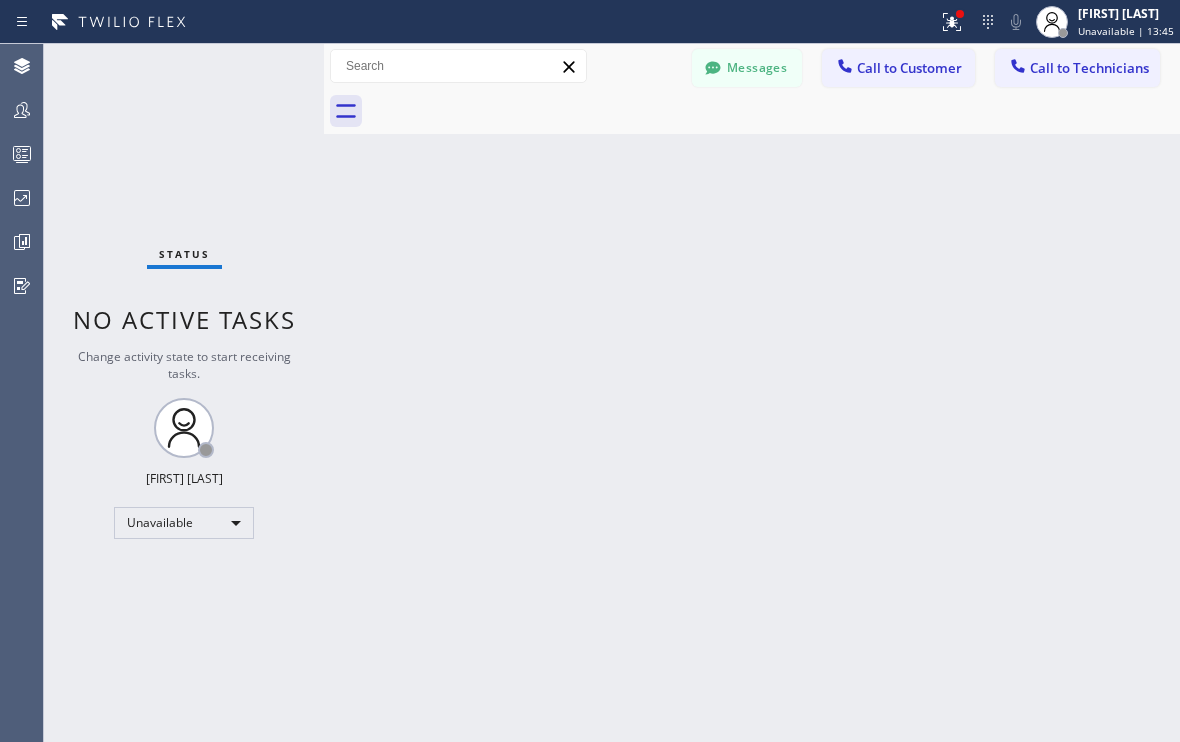 click on "Back to Dashboard Change Sender ID Customers Technicians Select a contact Outbound call Technician Search Technician Your caller id phone number Your caller id phone number +16502930040 Call Technician info Name   Phone none Address none Change Sender ID Electricians +18005688664 Personal +16502930040 HVAC +18559994417 5 Star Appliance +18557314952 Appliance Repair +18554611149 Plumbing +18889090120 Air Duct Cleaning +18006865038  Cancel Change Check personal SMS Reset Change No tabs Messages Call to Customer Call to Technicians Outbound call Location Search location Your caller id phone number Customer number Call Outbound call Technician Search Technician Your caller id phone number Your caller id phone number +16502930040 Call" at bounding box center (752, 393) 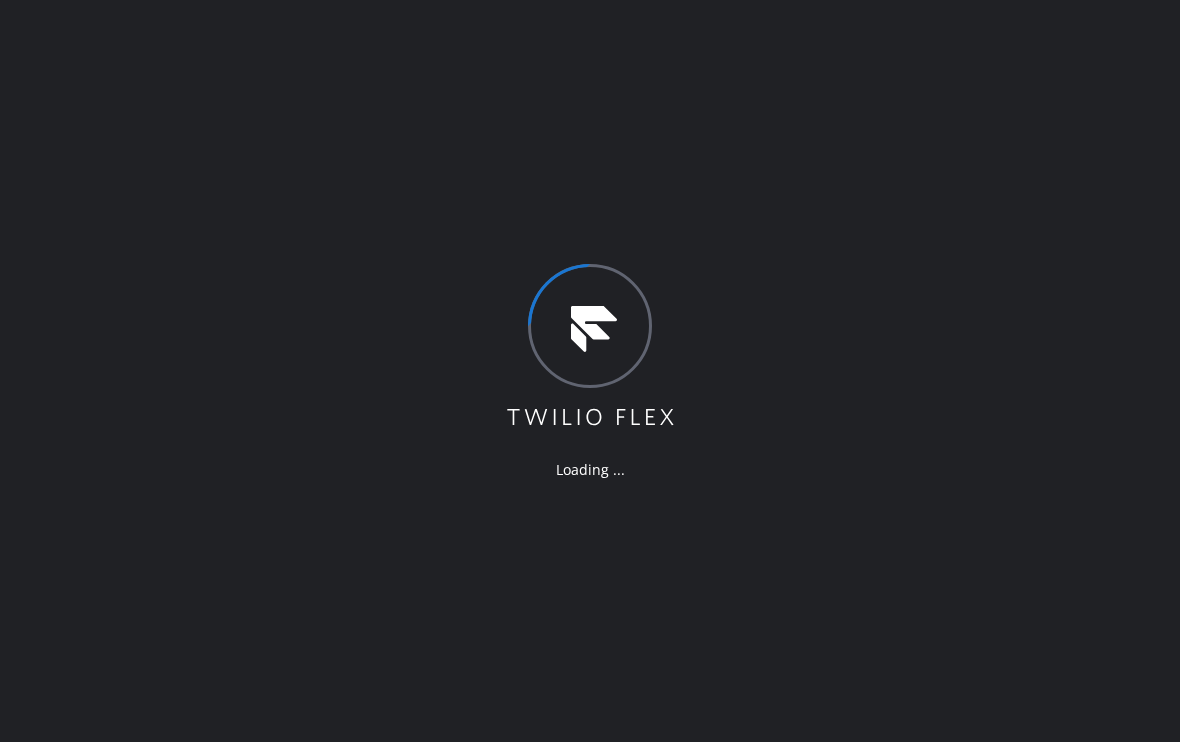 scroll, scrollTop: 0, scrollLeft: 0, axis: both 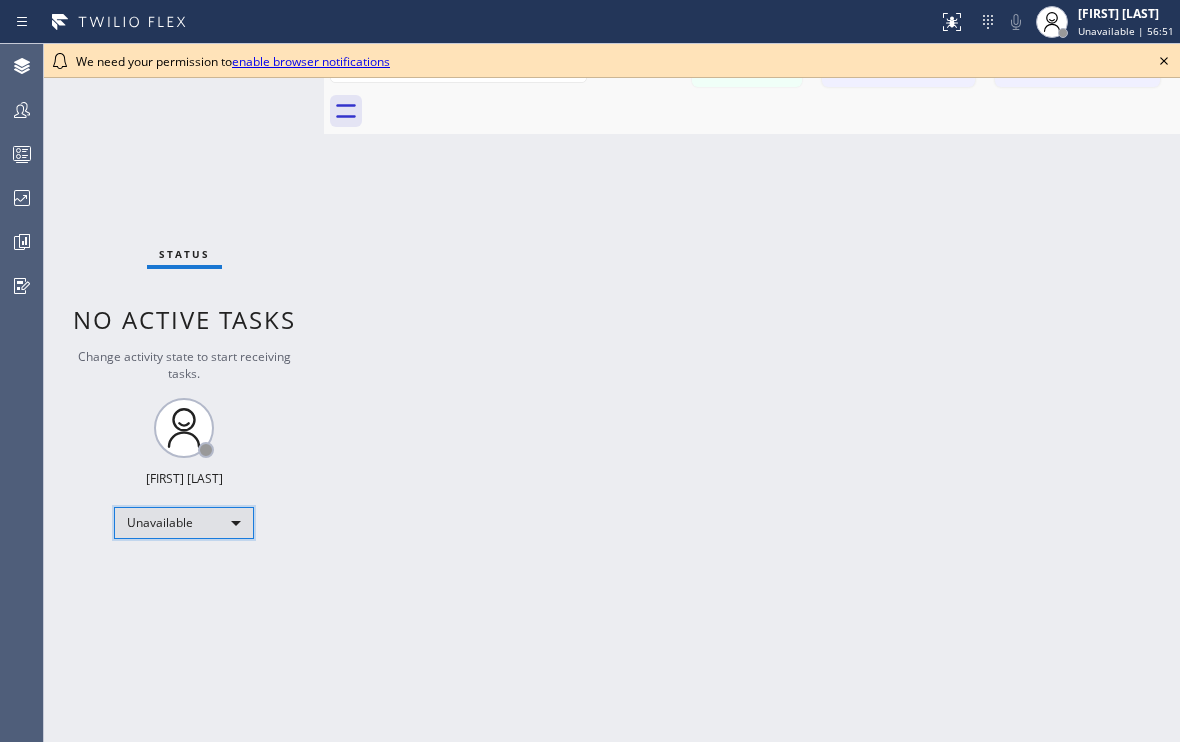 click on "Unavailable" at bounding box center [184, 523] 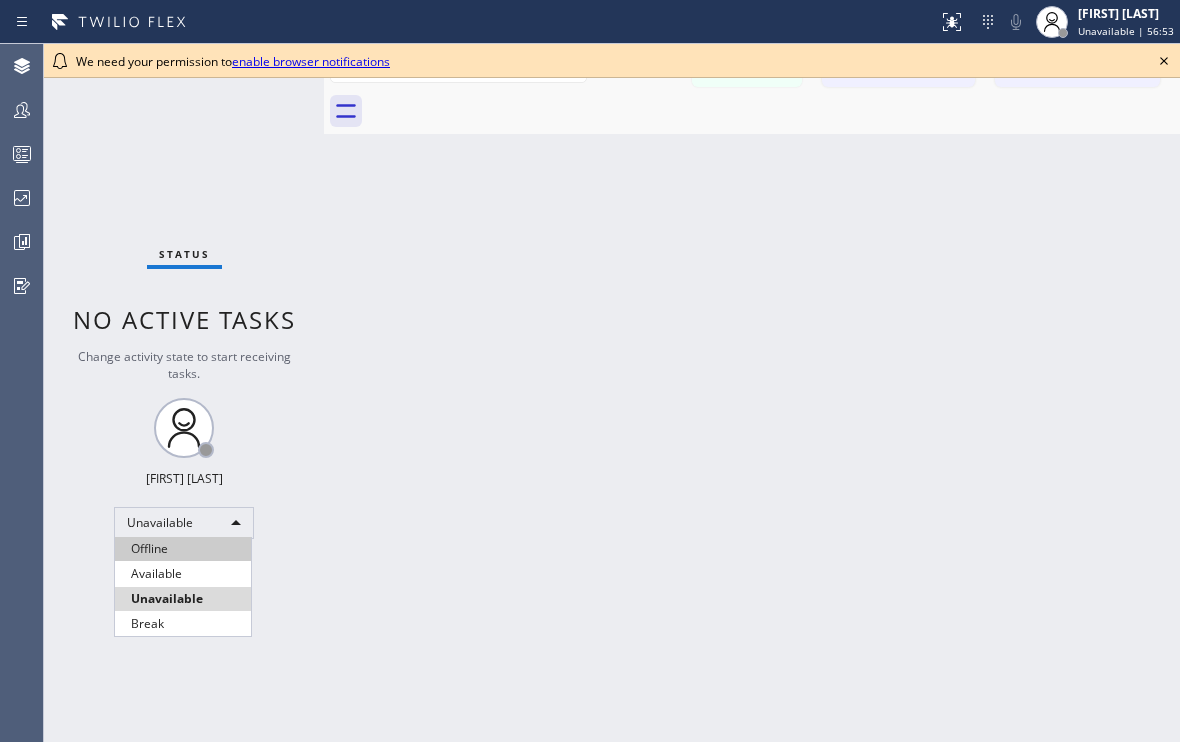 click on "Offline" at bounding box center (183, 549) 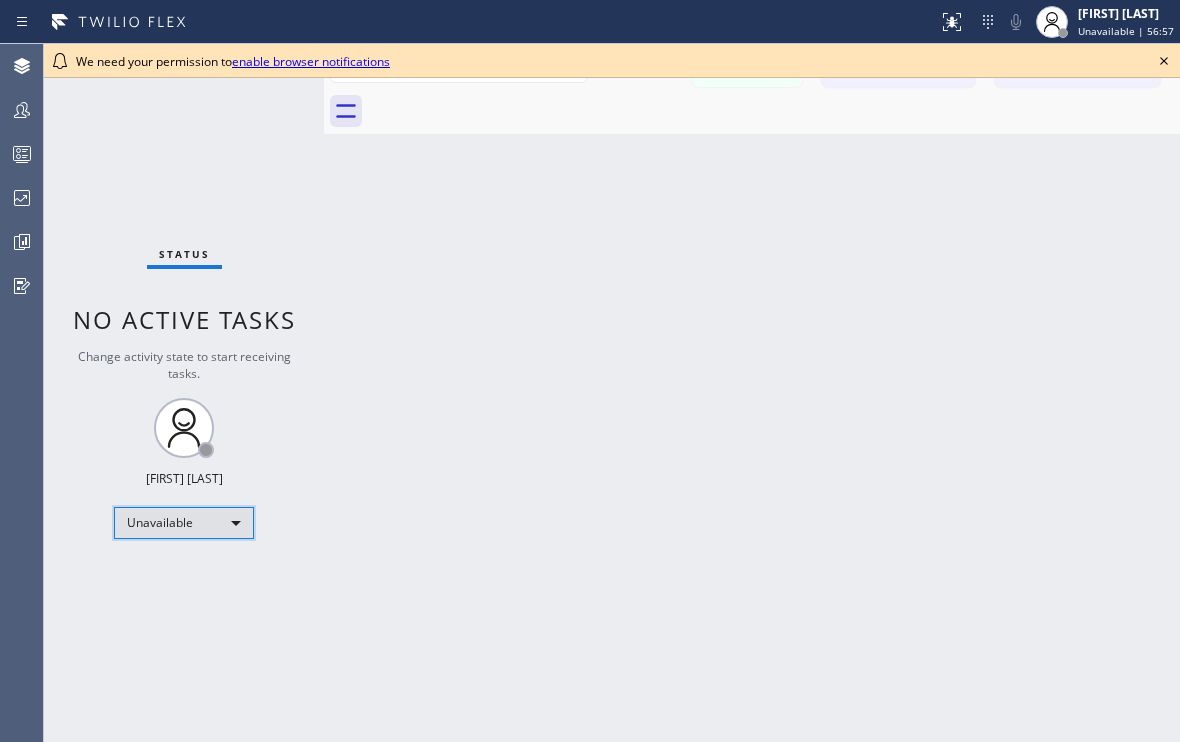 click on "Unavailable" at bounding box center (184, 523) 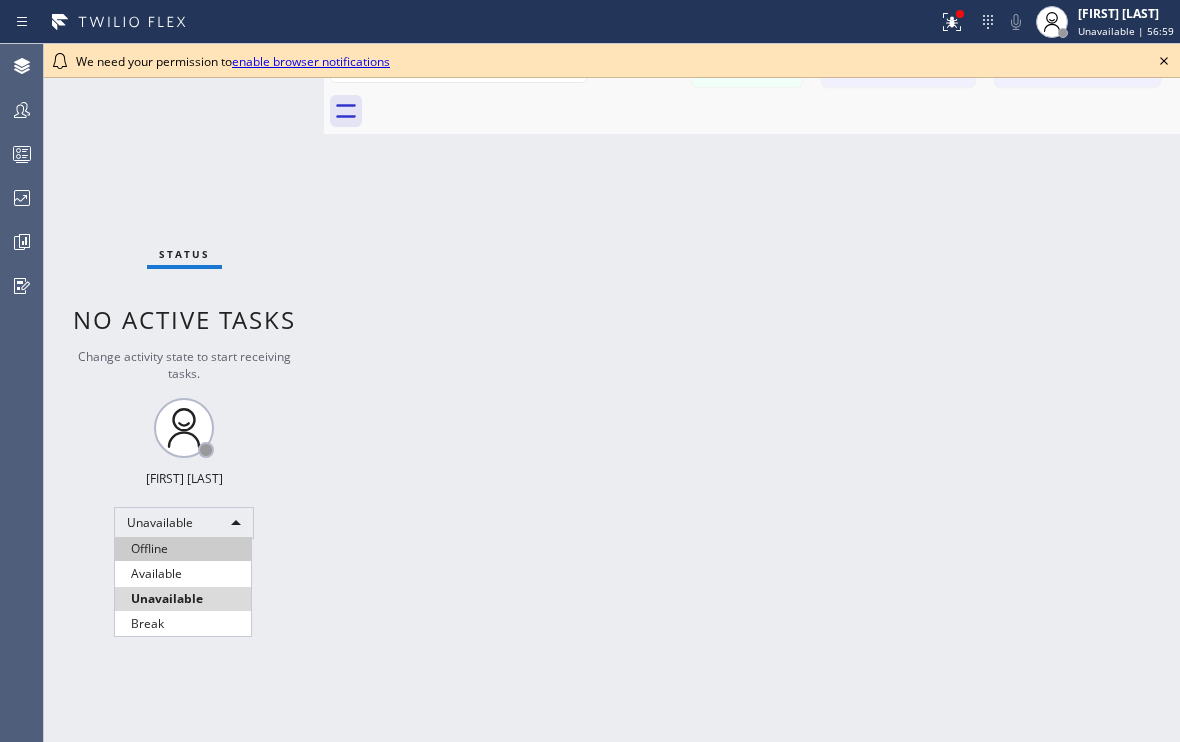 click on "Offline" at bounding box center (183, 549) 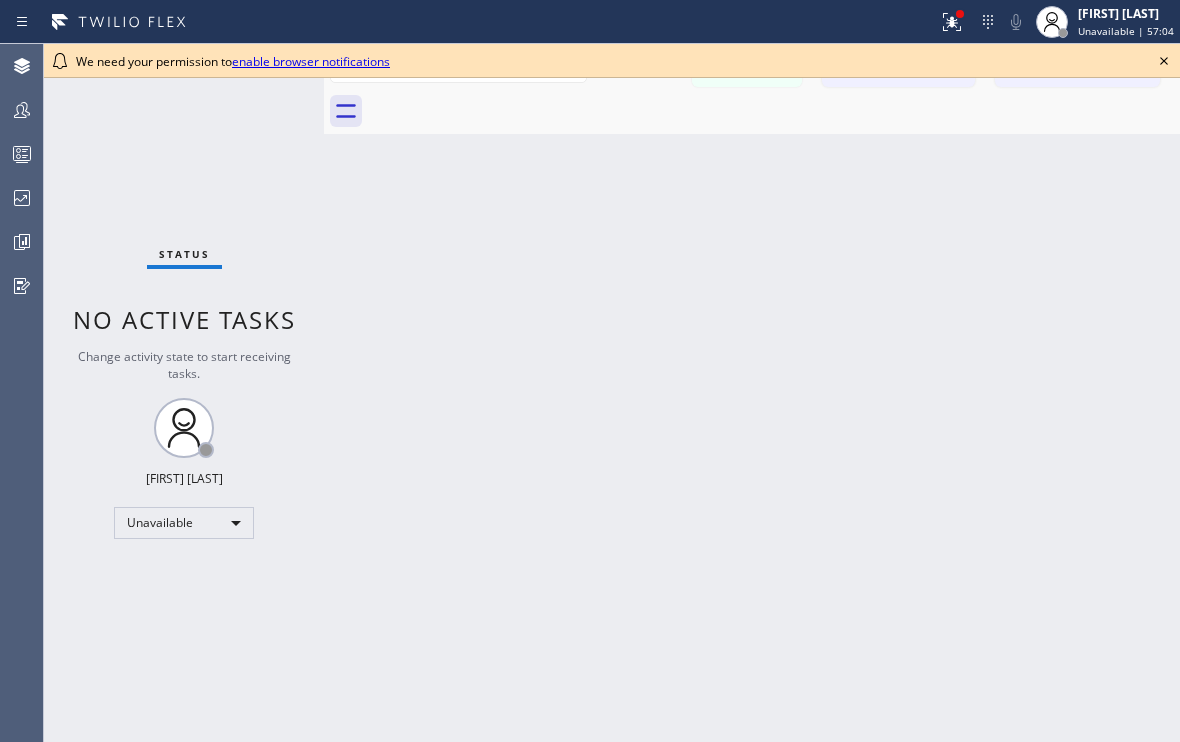 click on "enable browser notifications" at bounding box center [311, 61] 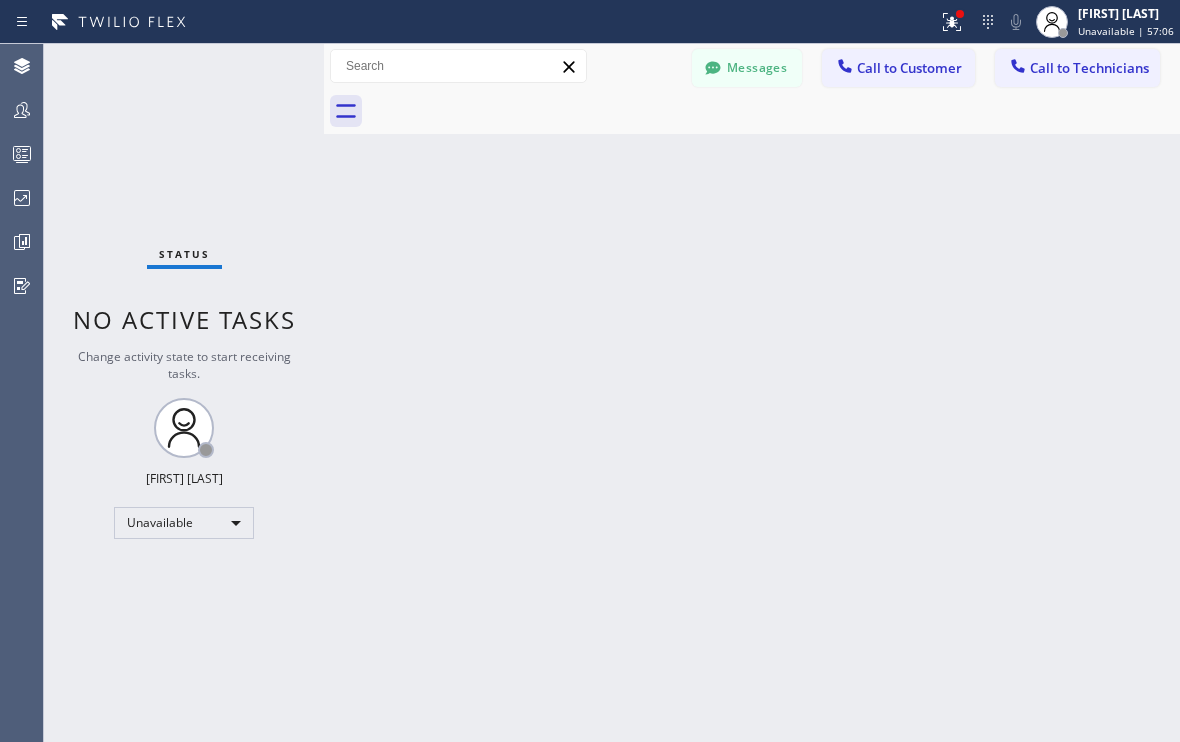 click on "Unavailable" at bounding box center [184, 523] 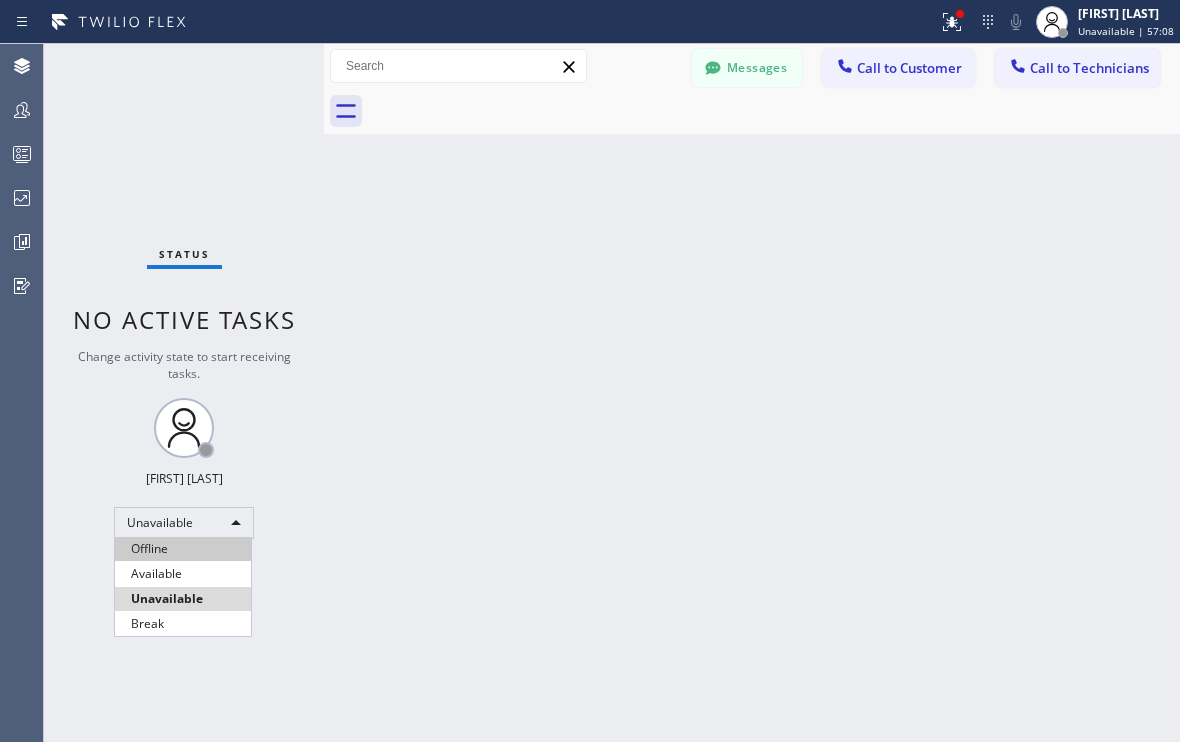 click on "Offline" at bounding box center [183, 549] 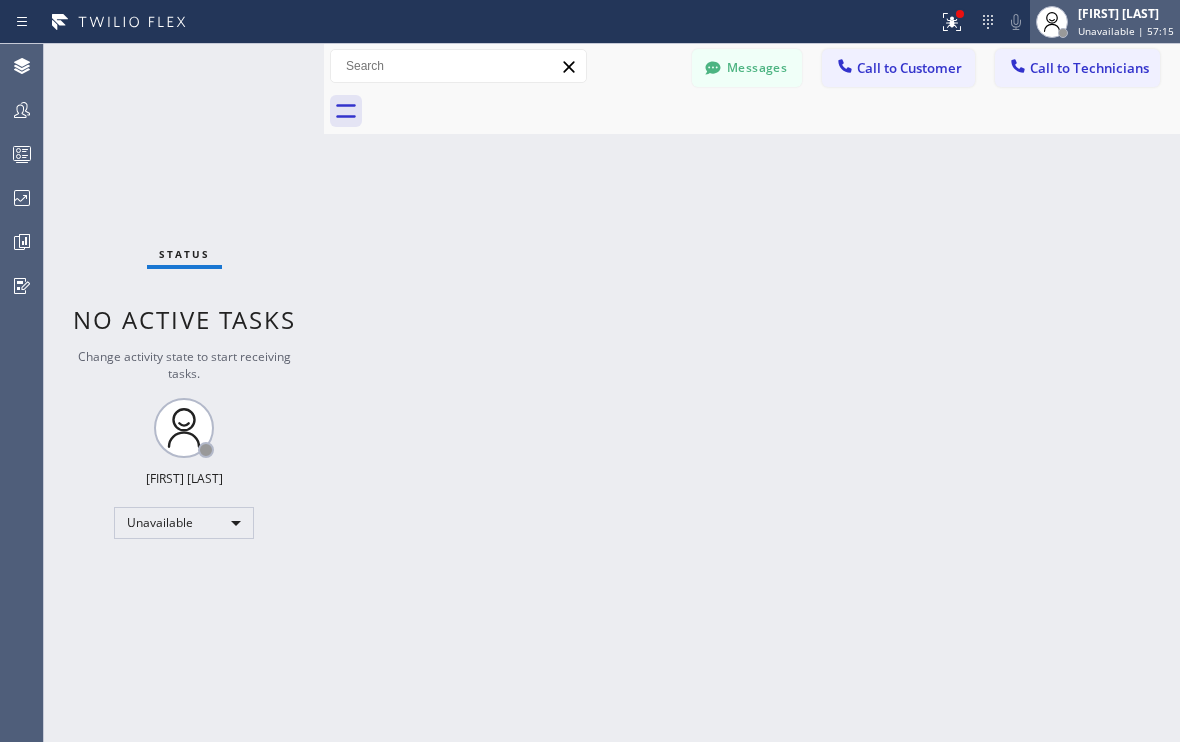 click on "Joseph Ray Abcede Unavailable | 57:15" at bounding box center (1127, 21) 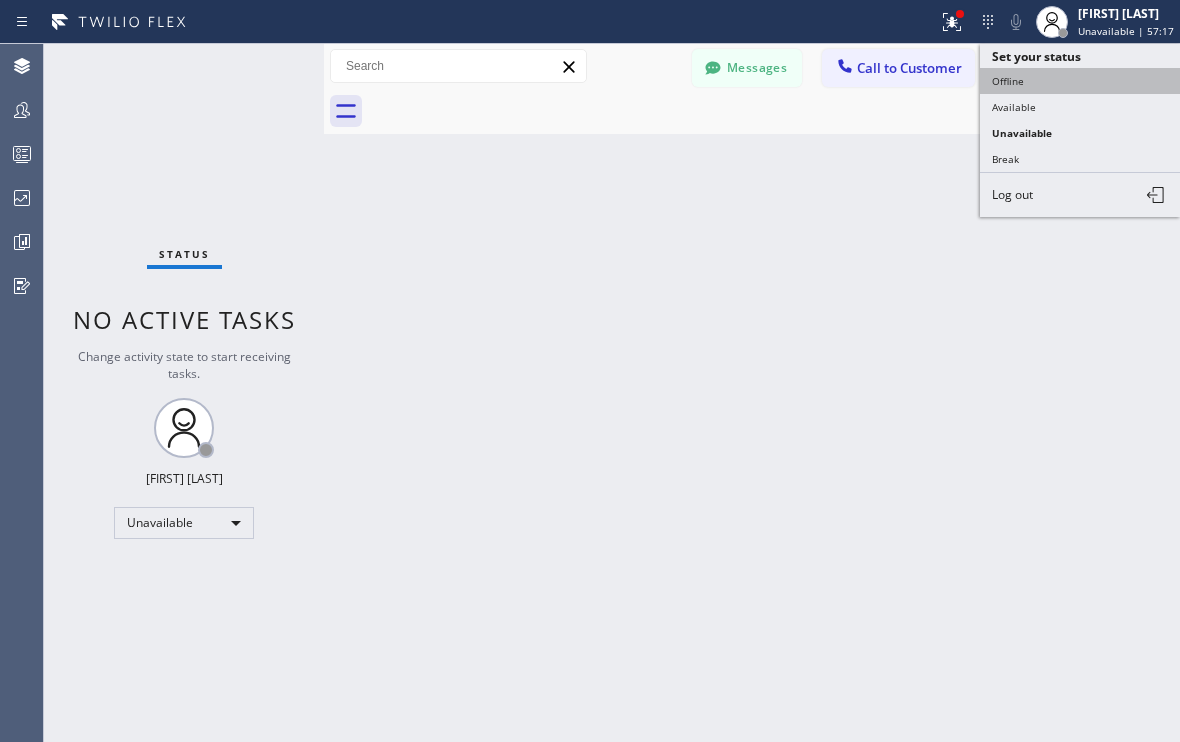click on "Offline" at bounding box center (1080, 81) 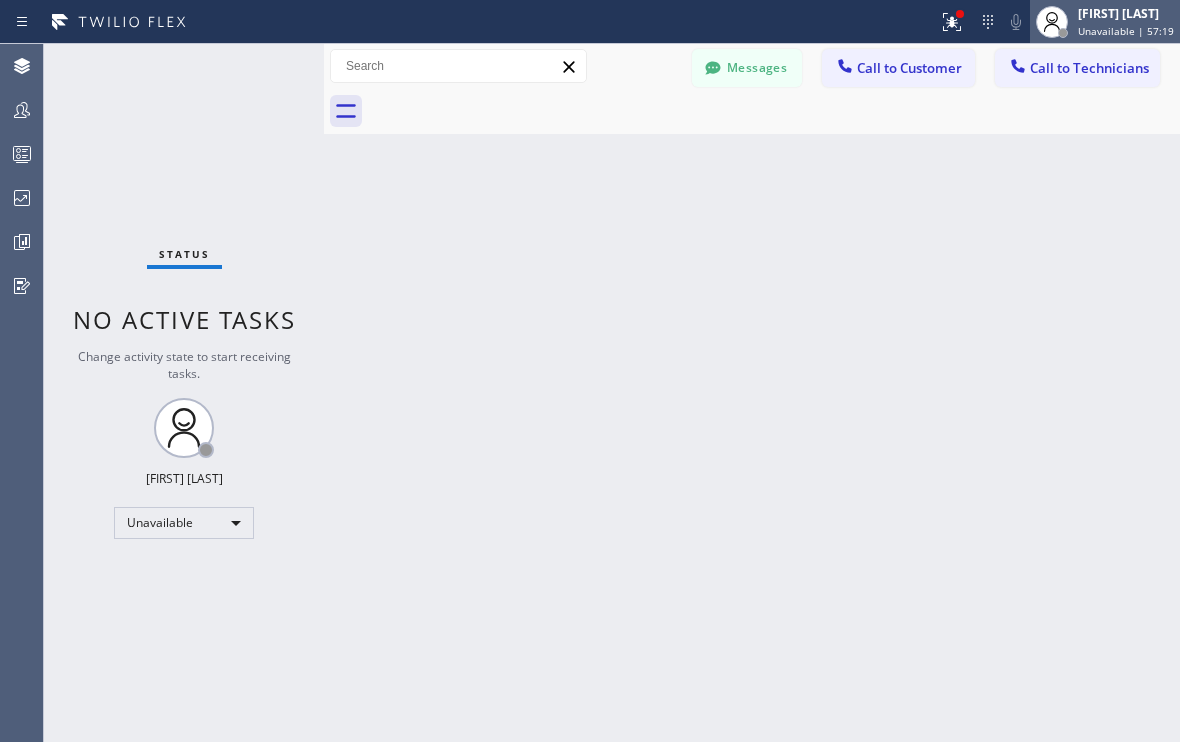 click on "Joseph Ray Abcede" at bounding box center [1126, 13] 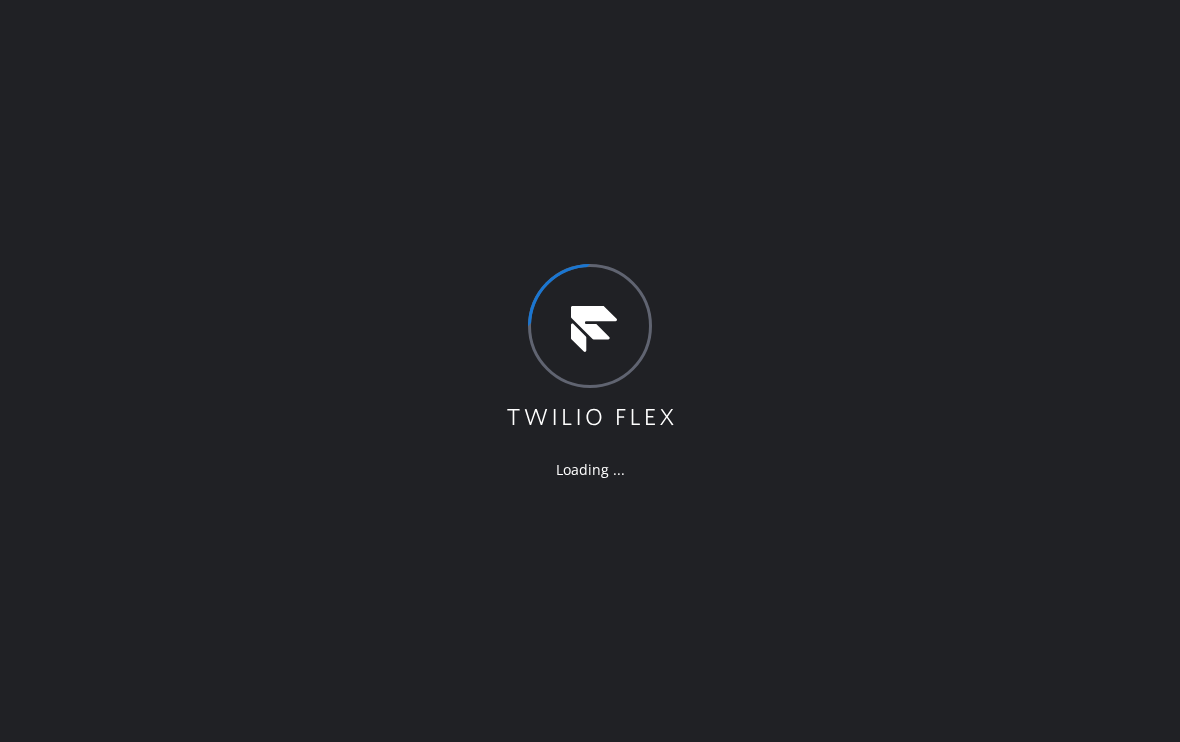 scroll, scrollTop: 0, scrollLeft: 0, axis: both 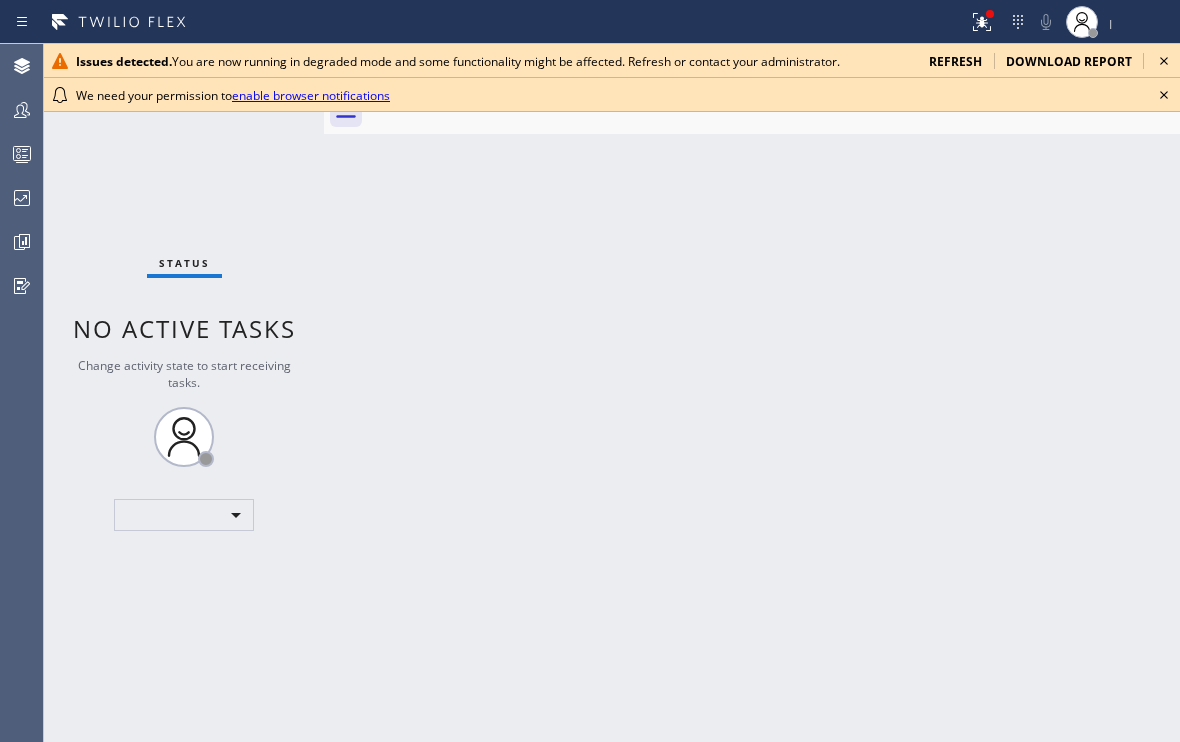 click on "Back to Dashboard Change Sender ID Customers Technicians Select a contact Outbound call Technician Search Technician Your caller id phone number Your caller id phone number Call Technician info Name   Phone none Address none Change Sender ID HVAC +1[PHONE] 5 Star Appliance +1[PHONE] Appliance Repair +1[PHONE] Plumbing +1[PHONE] Air Duct Cleaning +1[PHONE]  Electricians +1[PHONE] Cancel Change Check personal SMS Reset Change No tabs Messages Call to Customer Call to Technicians Outbound call Location Search location Your caller id phone number Customer number Call Outbound call Technician Search Technician Your caller id phone number Your caller id phone number Call" at bounding box center [752, 393] 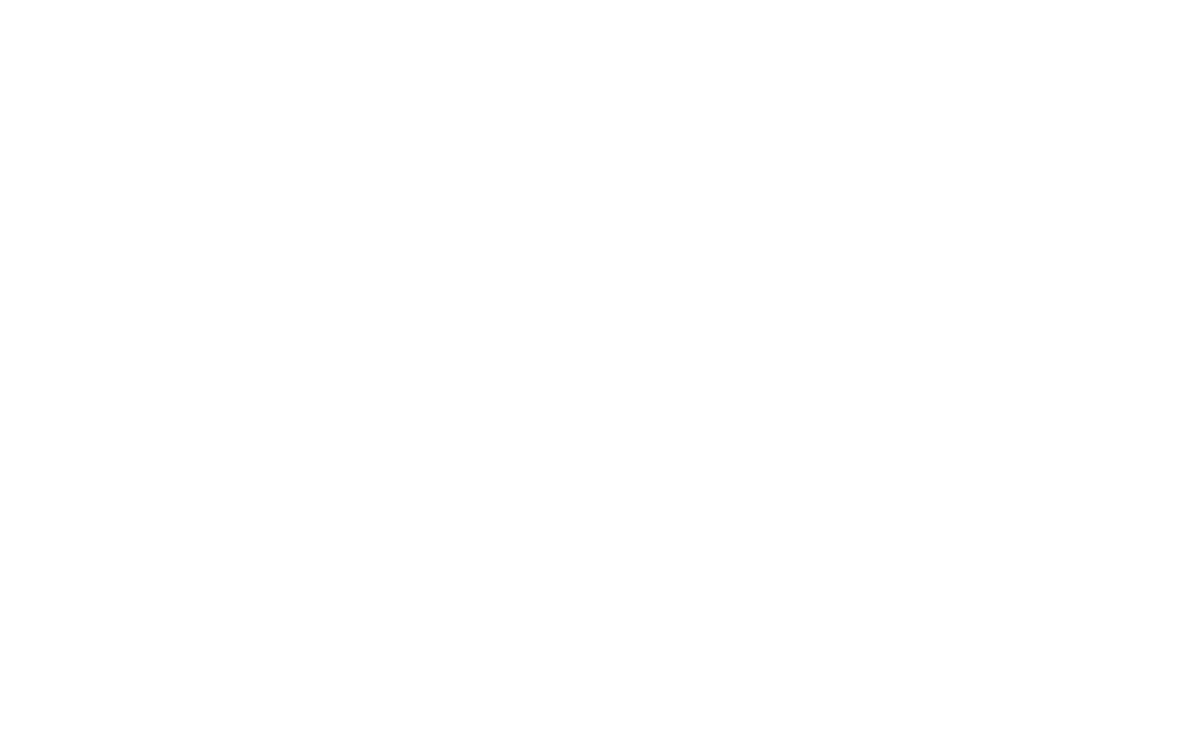 scroll, scrollTop: 0, scrollLeft: 0, axis: both 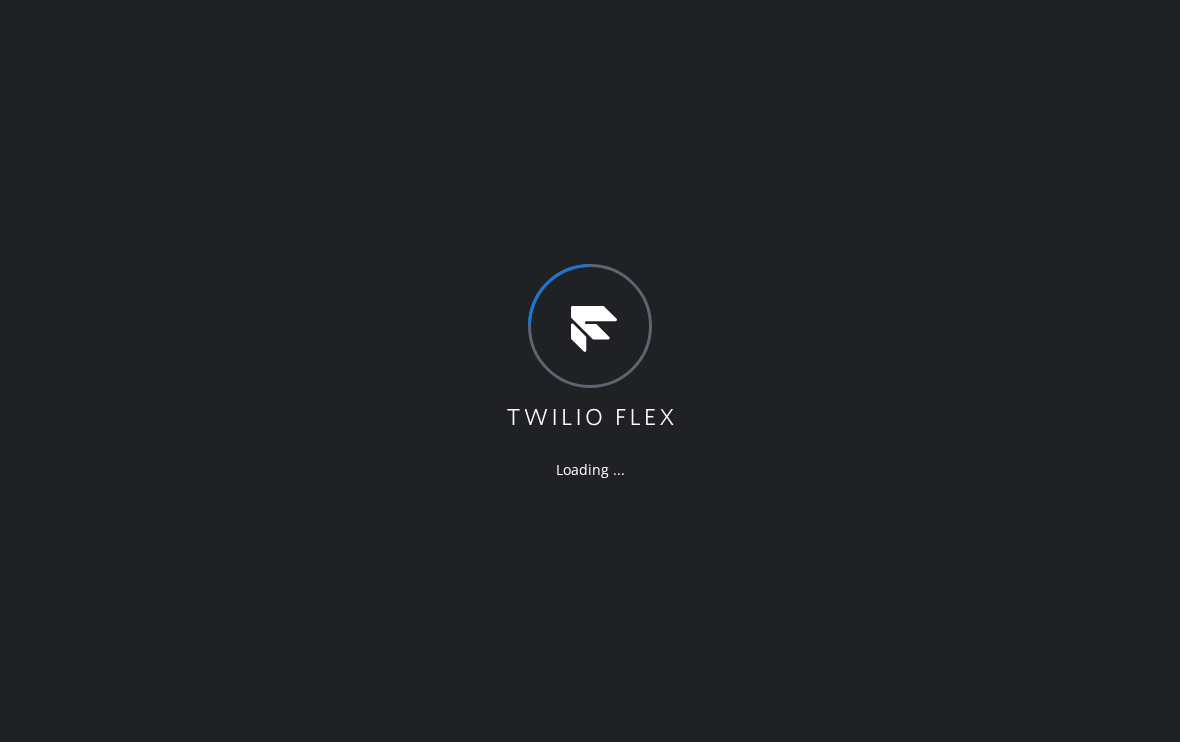 click on "Loading ..." at bounding box center [590, 371] 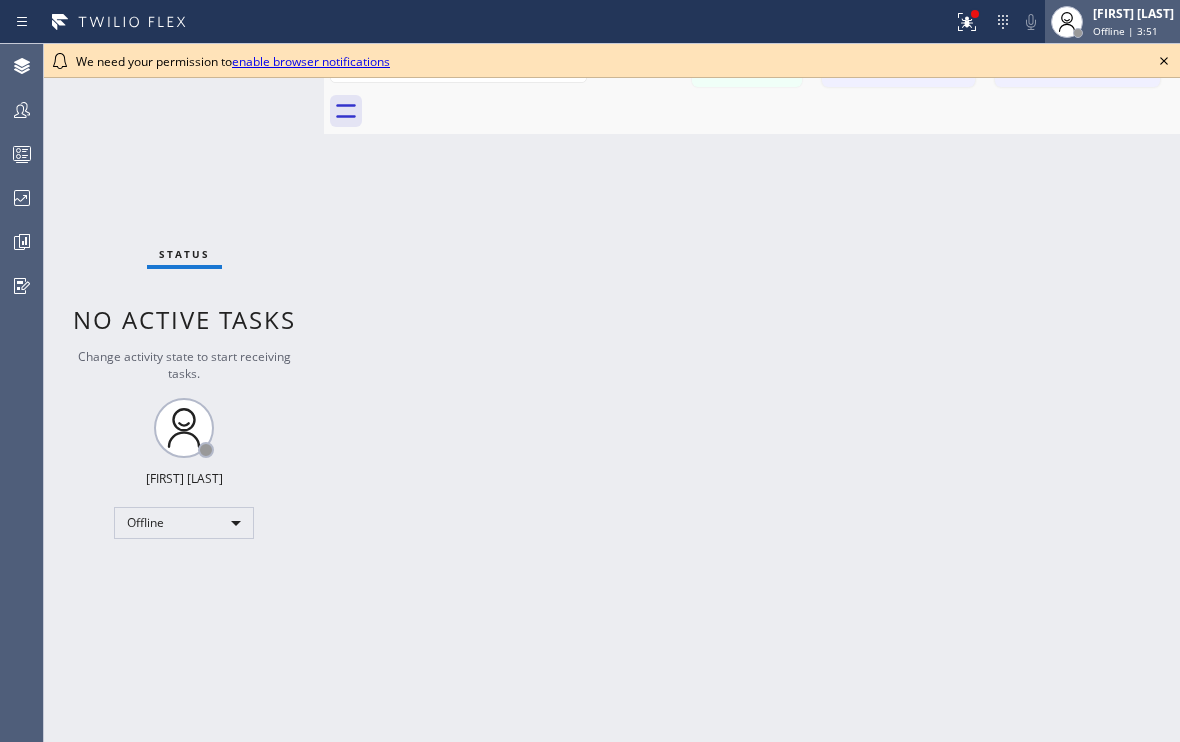 click on "Joseph Ray Abcede" at bounding box center (1133, 13) 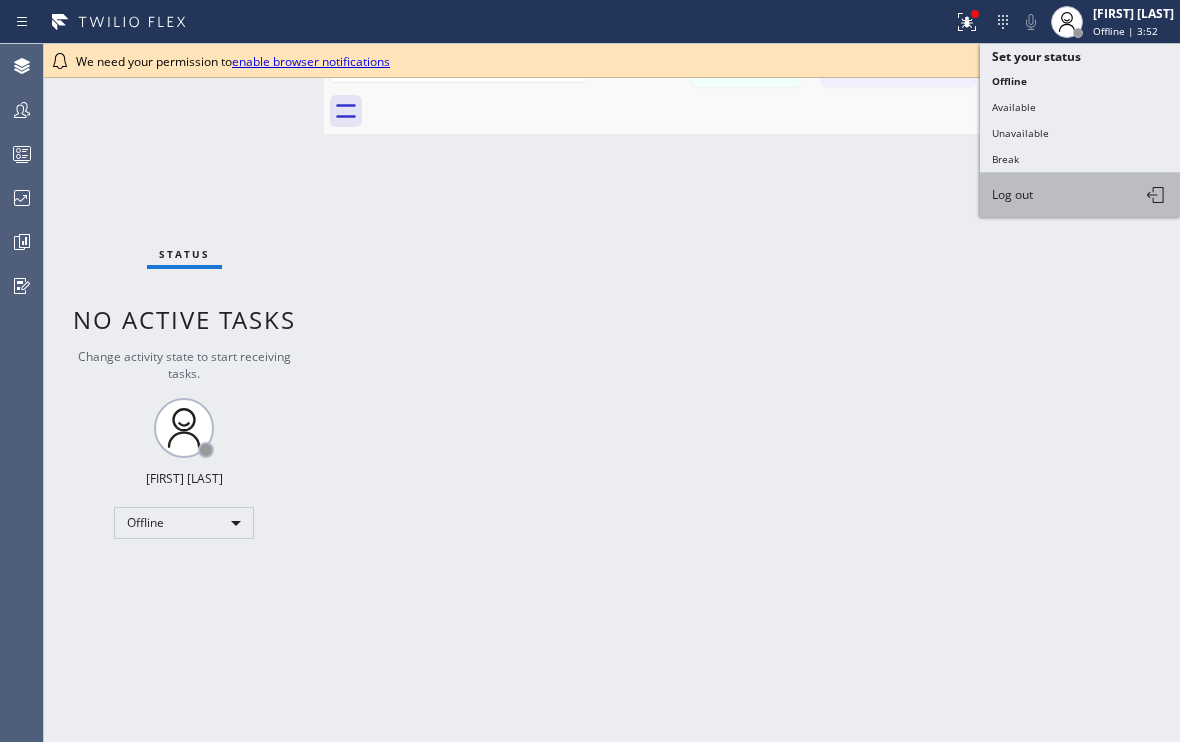 click on "Log out" at bounding box center (1080, 195) 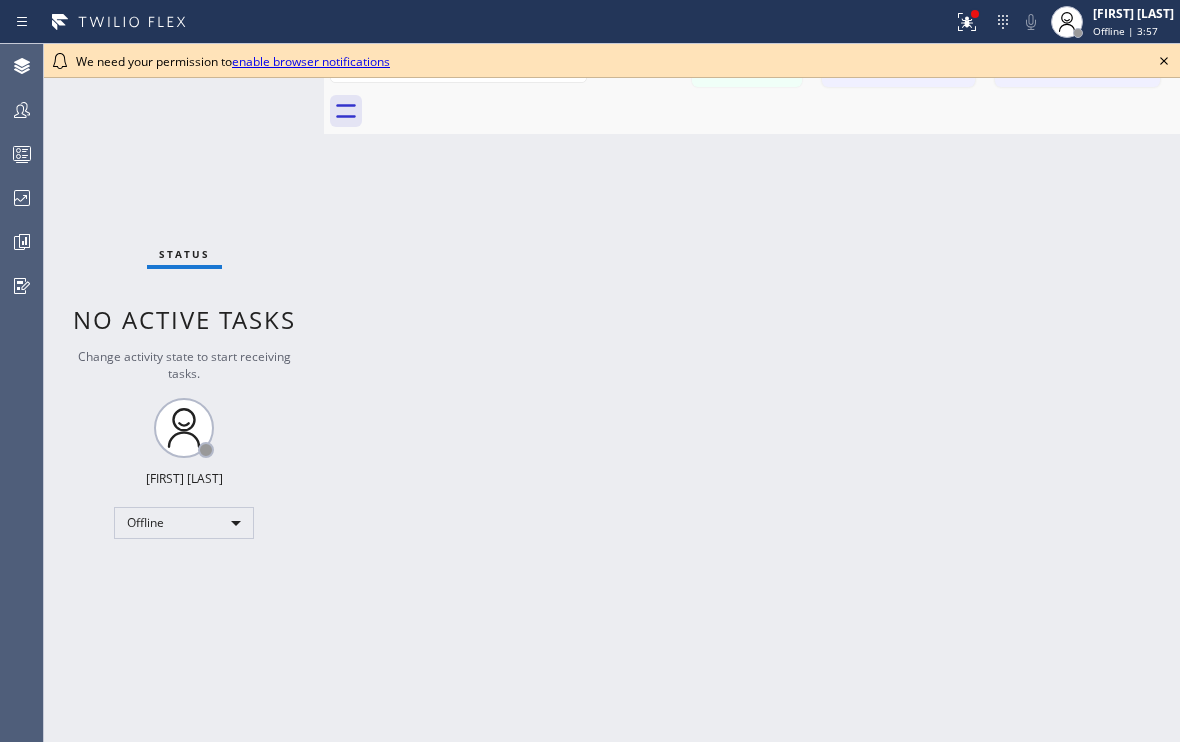 click 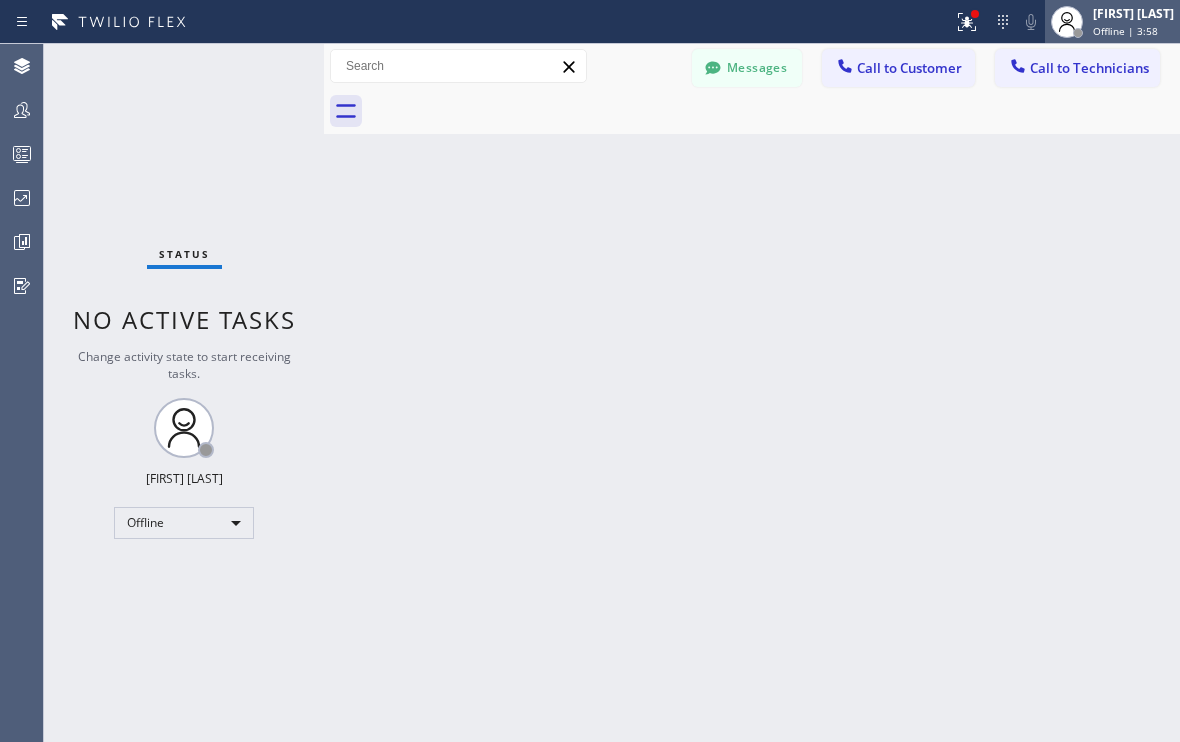 click on "Offline | 3:58" at bounding box center [1125, 31] 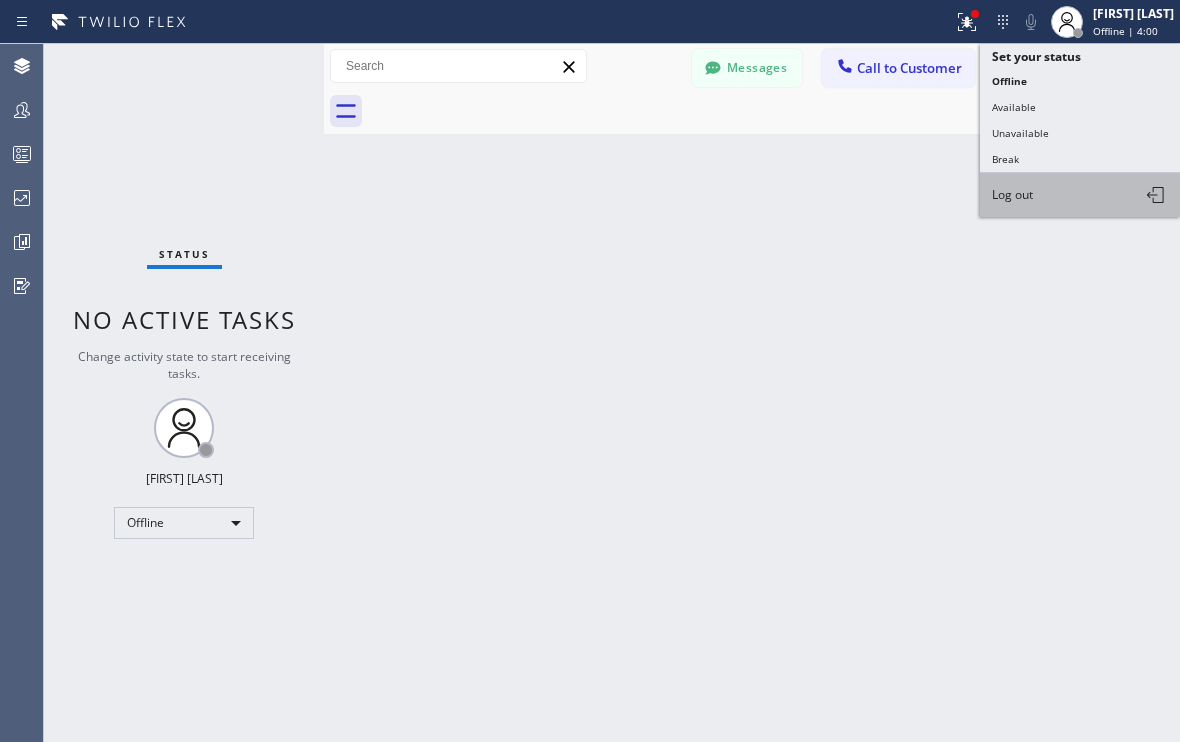 click on "Log out" at bounding box center (1012, 194) 